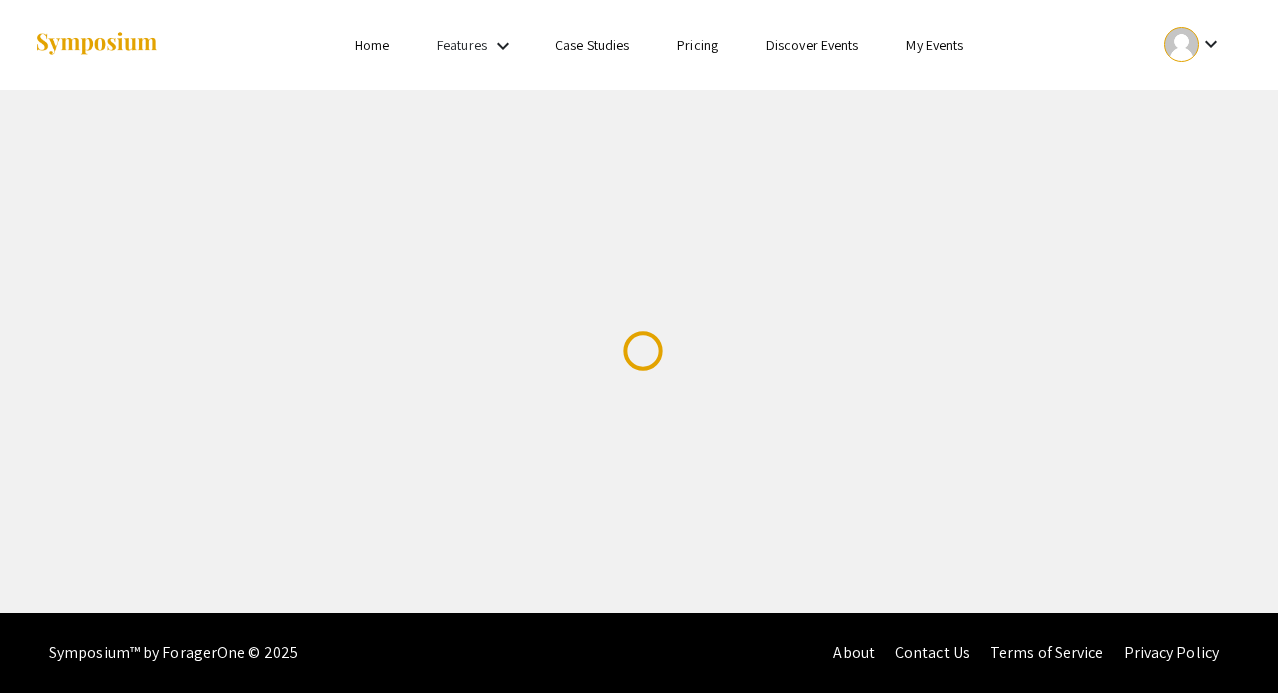 scroll, scrollTop: 0, scrollLeft: 0, axis: both 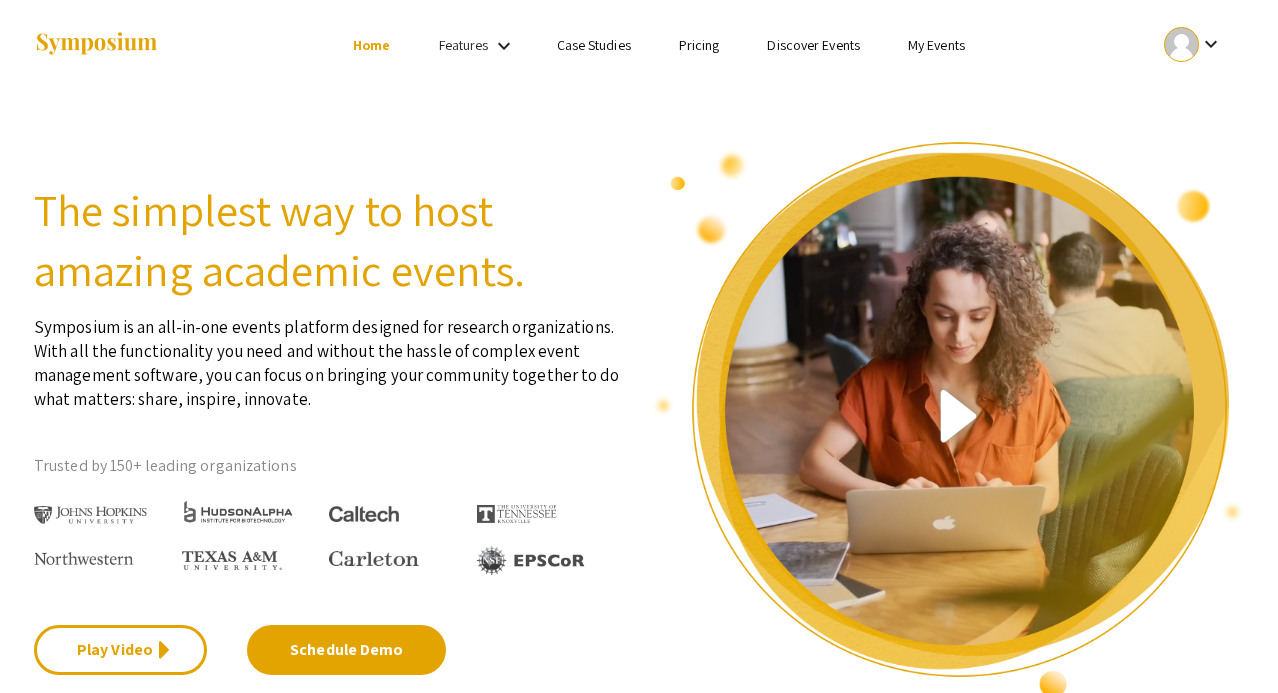 click at bounding box center (96, 44) 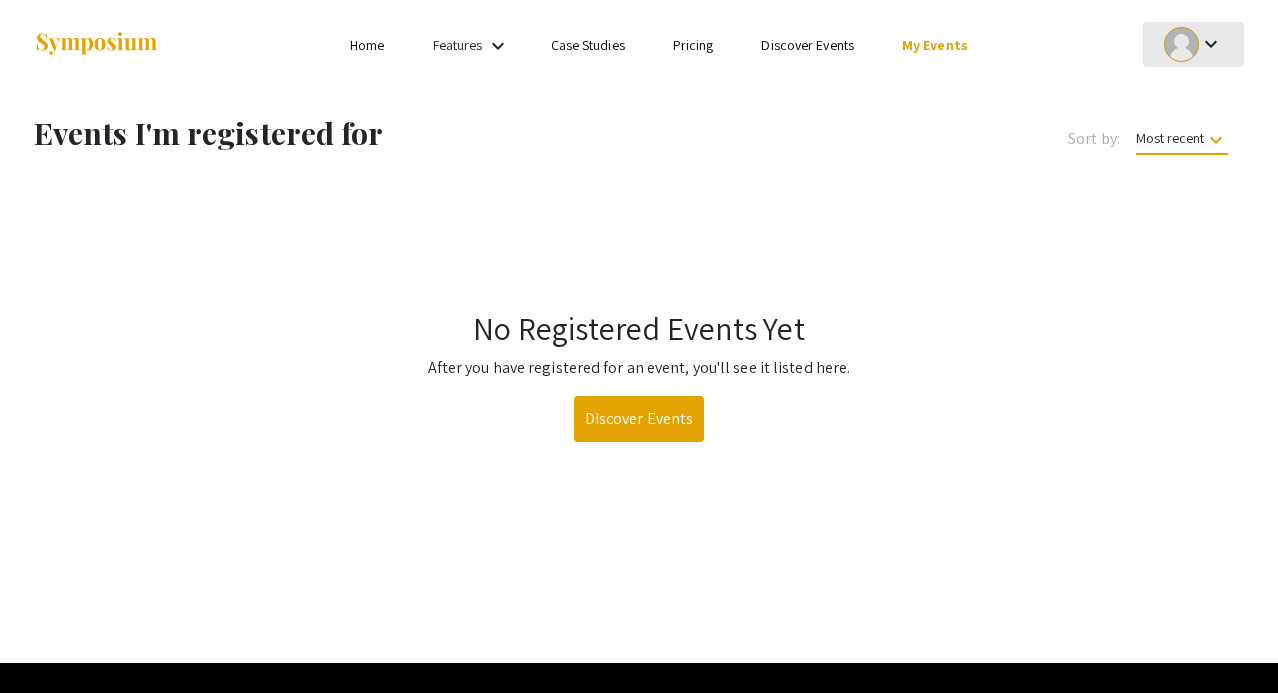 click at bounding box center [1181, 44] 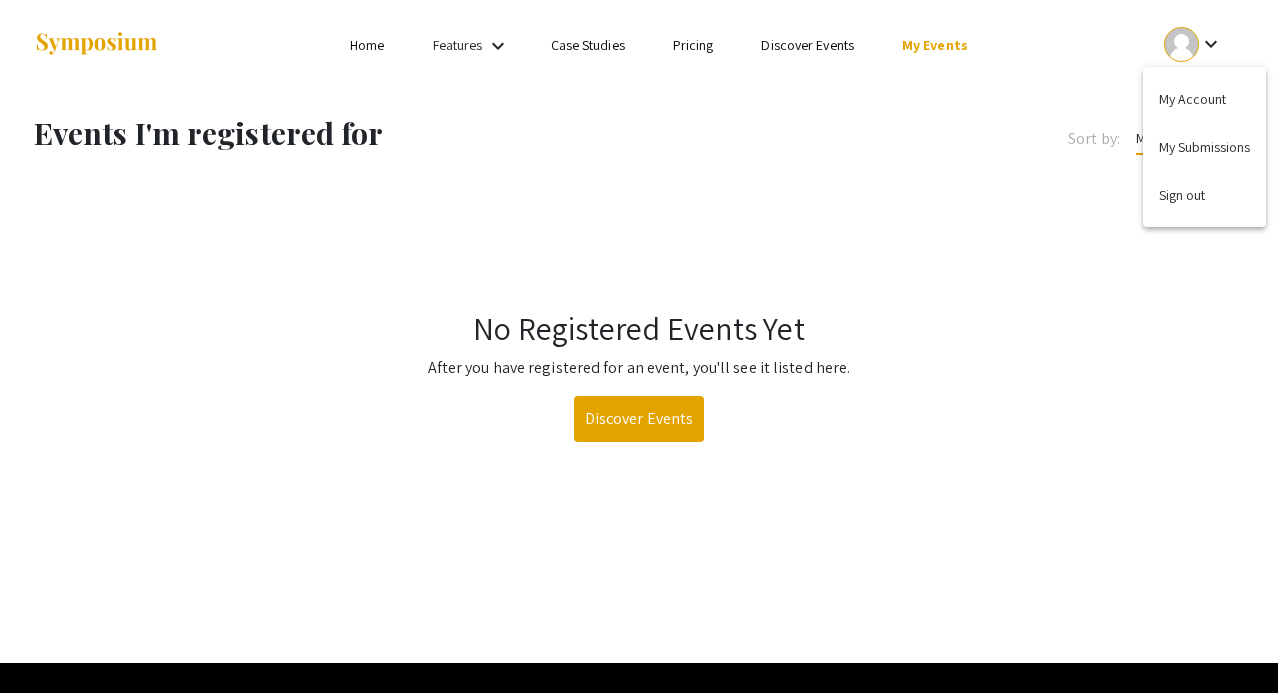 click on "My Account" at bounding box center (1204, 99) 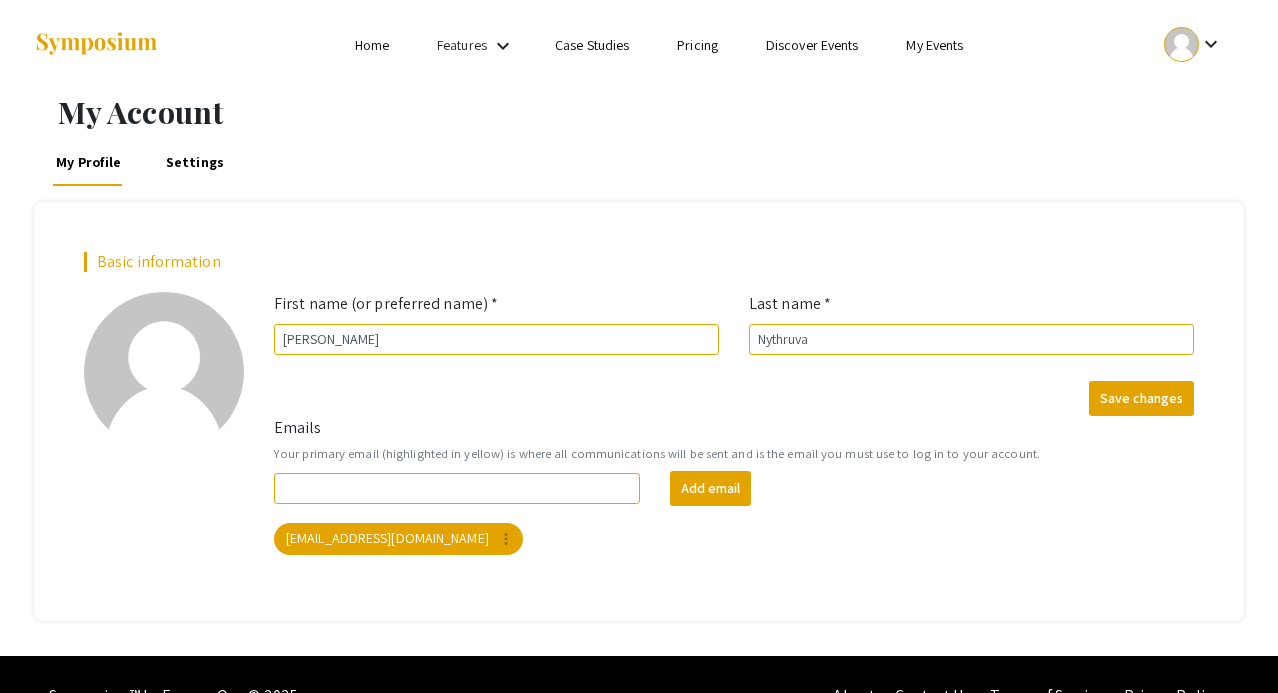 click at bounding box center (1181, 44) 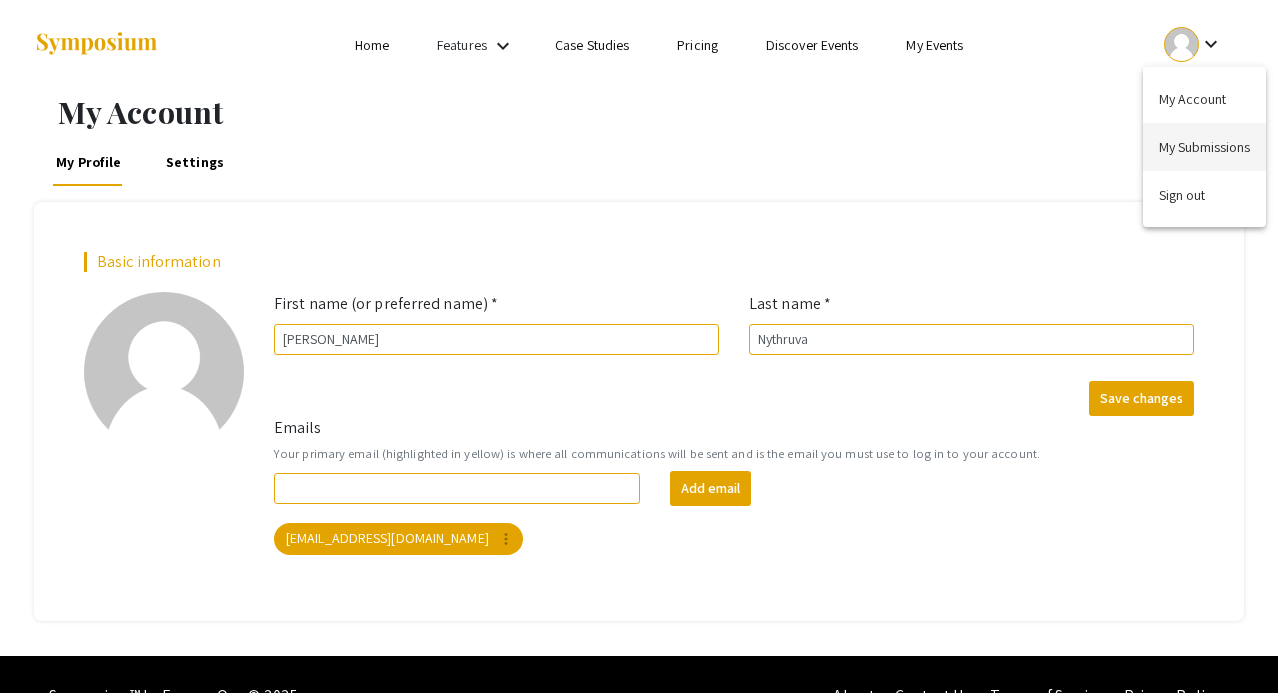 click on "My Submissions" at bounding box center [1204, 147] 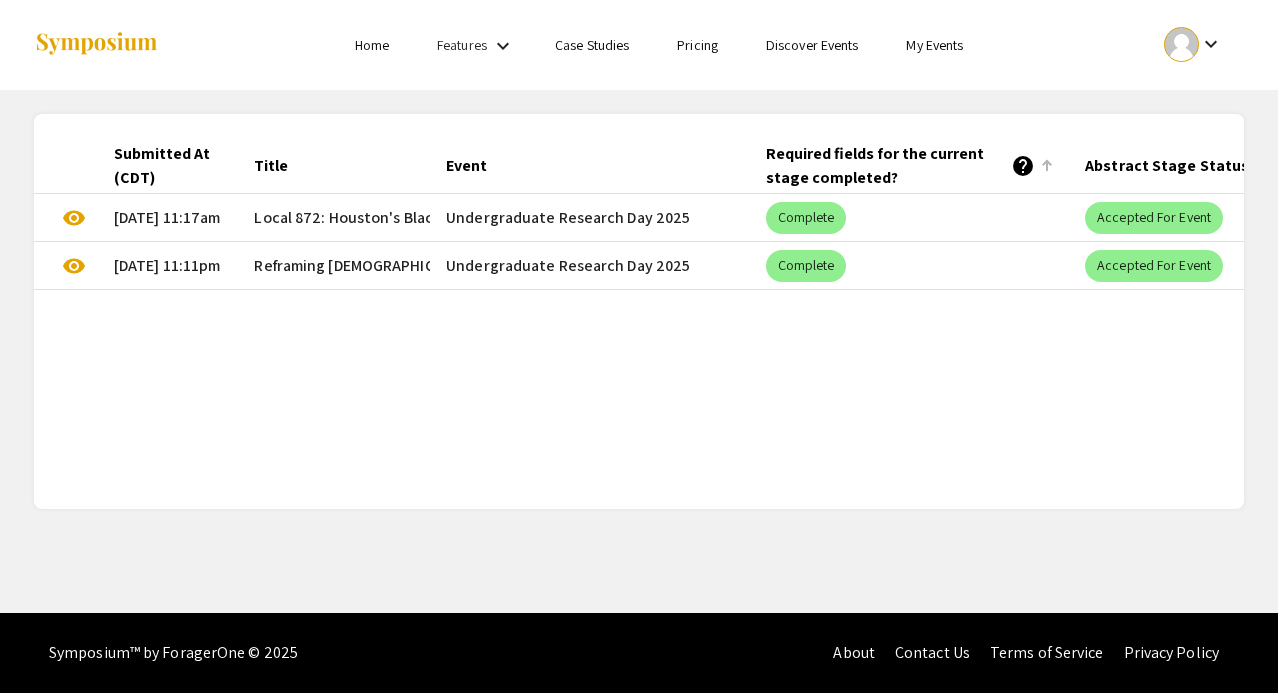 scroll, scrollTop: 0, scrollLeft: 144, axis: horizontal 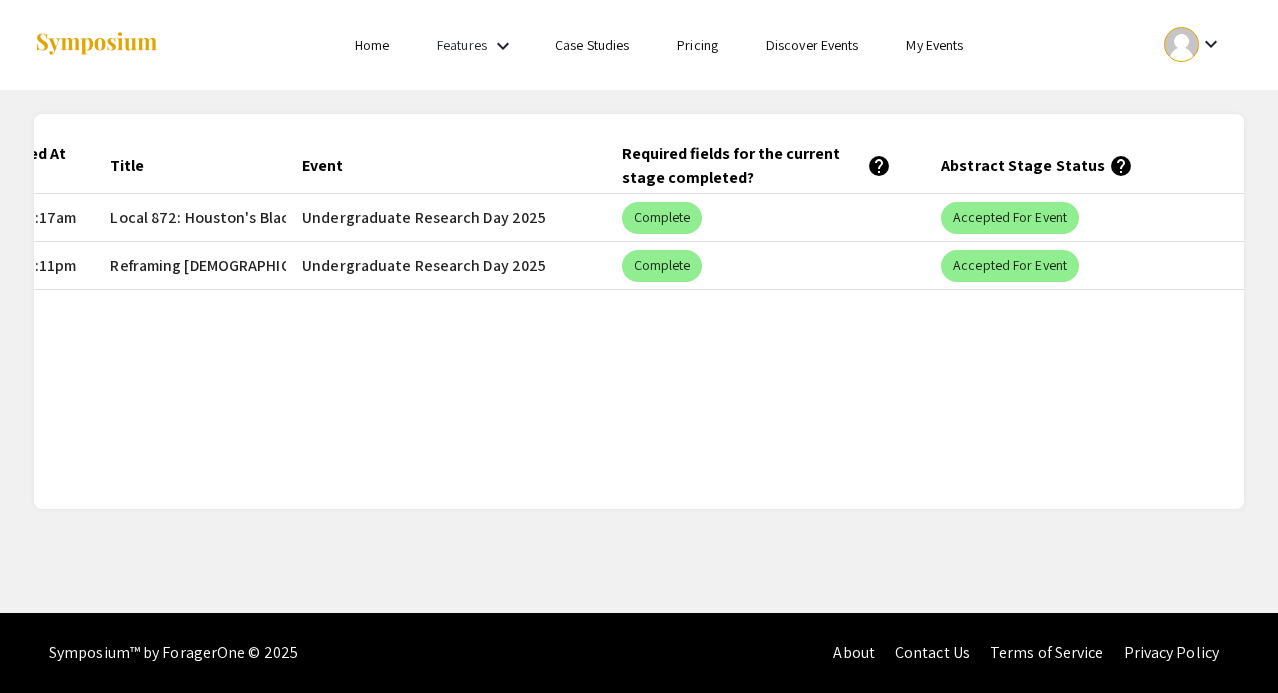 drag, startPoint x: 788, startPoint y: 167, endPoint x: 800, endPoint y: 121, distance: 47.539455 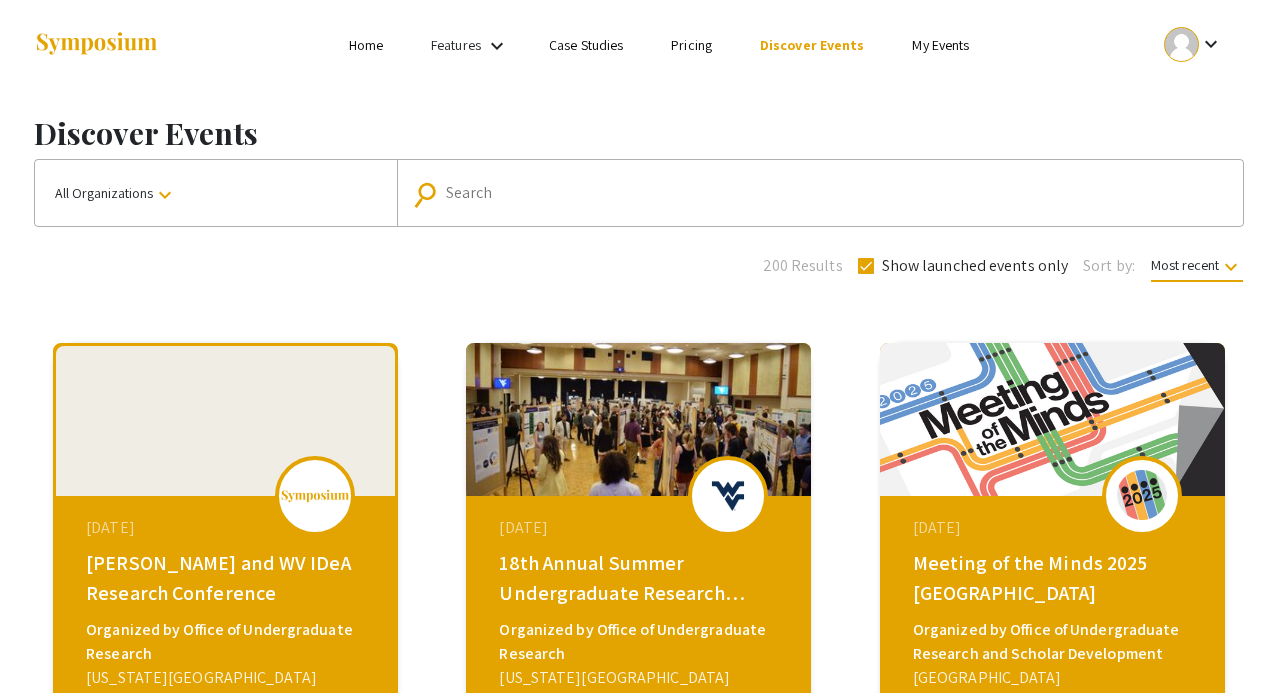 click on "Search" 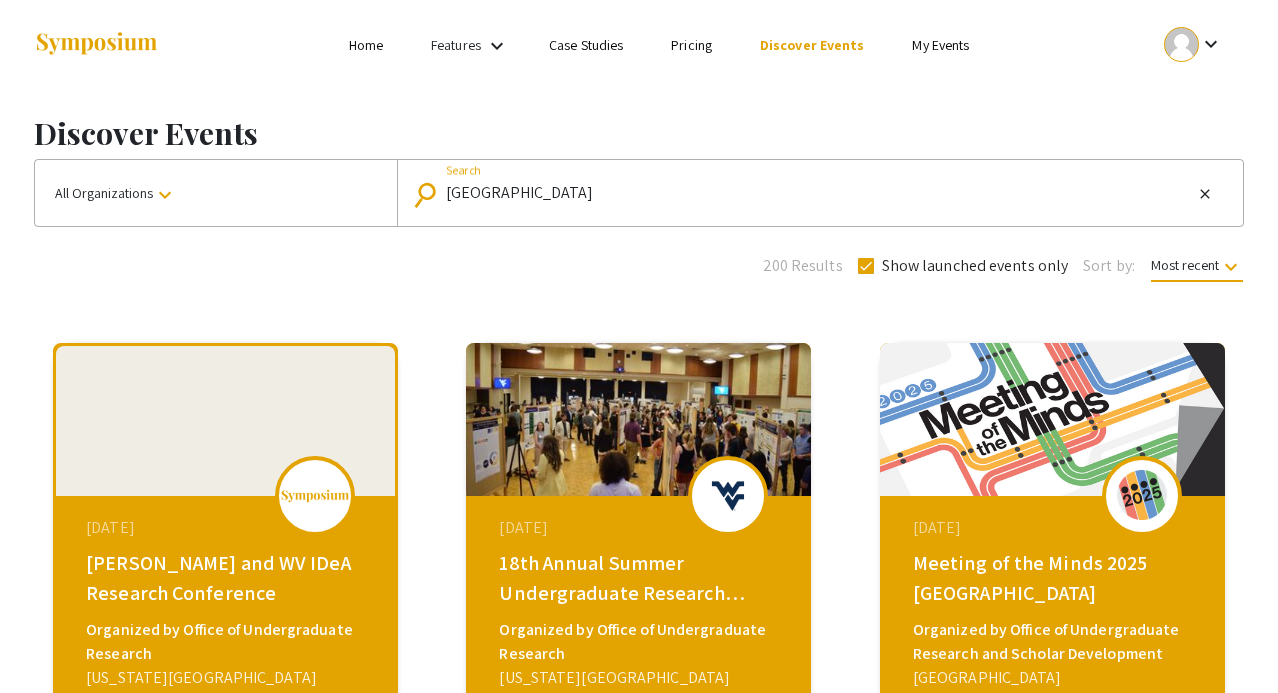 type on "University of Houston" 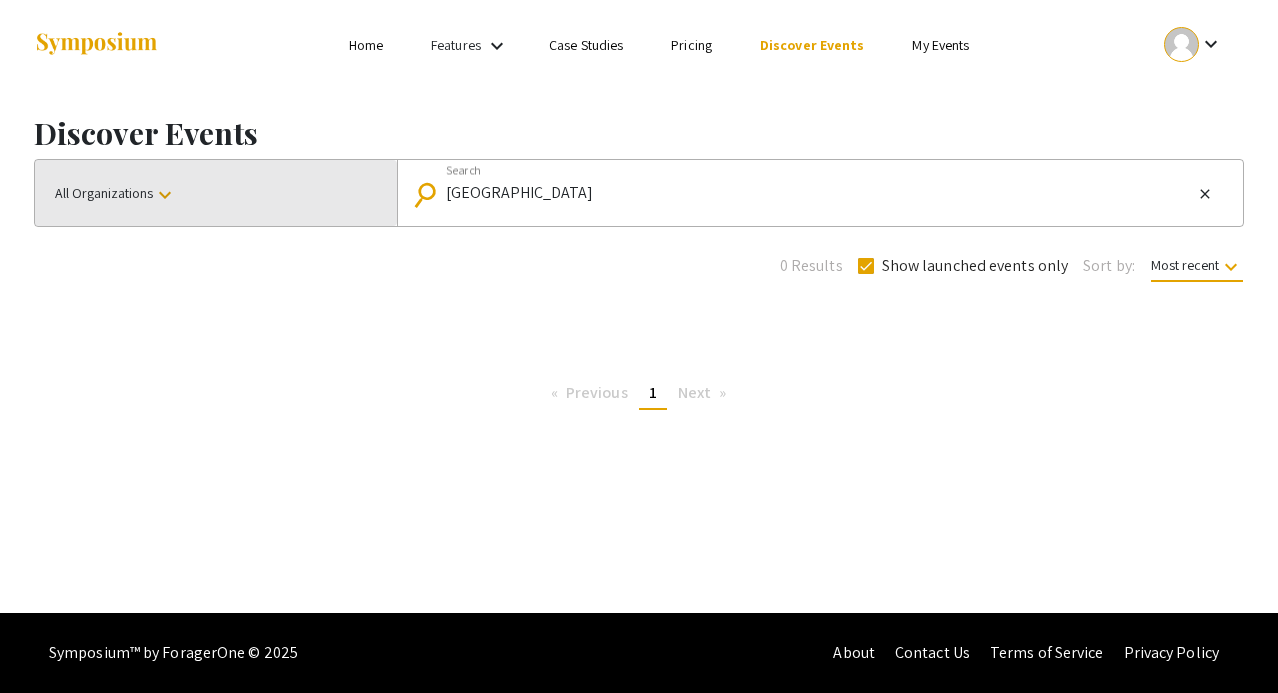 click on "All Organizations  keyboard_arrow_down" 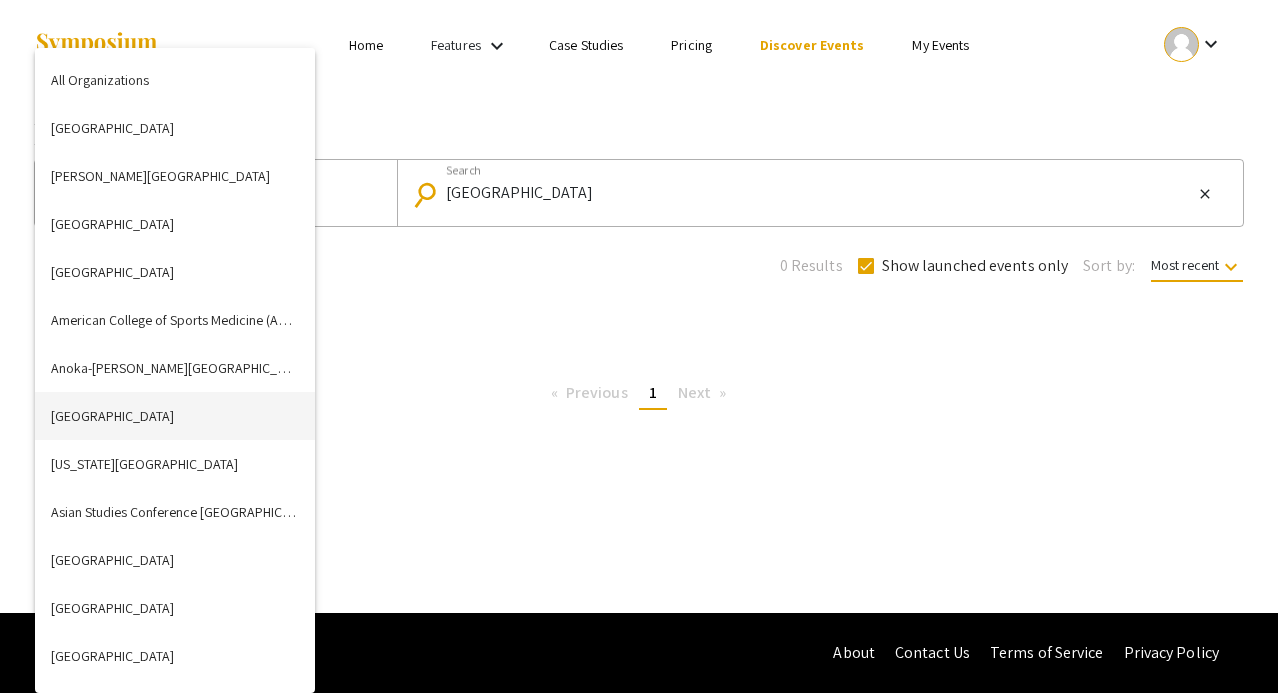 type 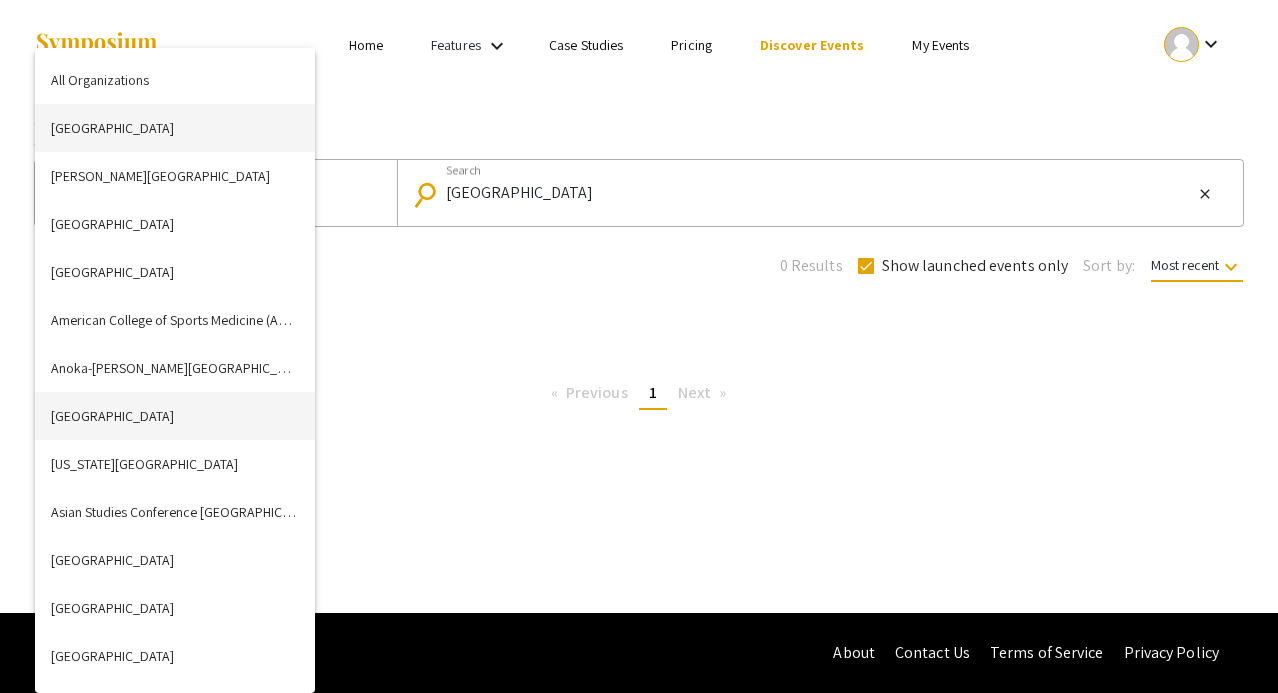 type 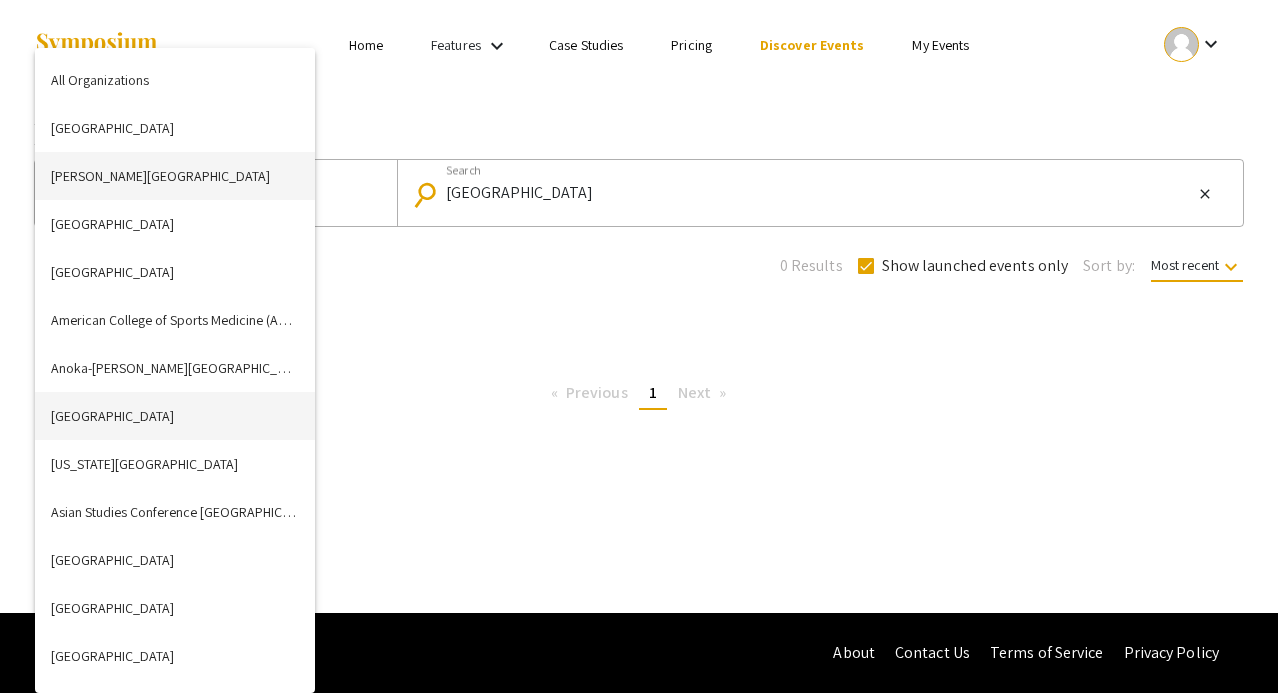 type 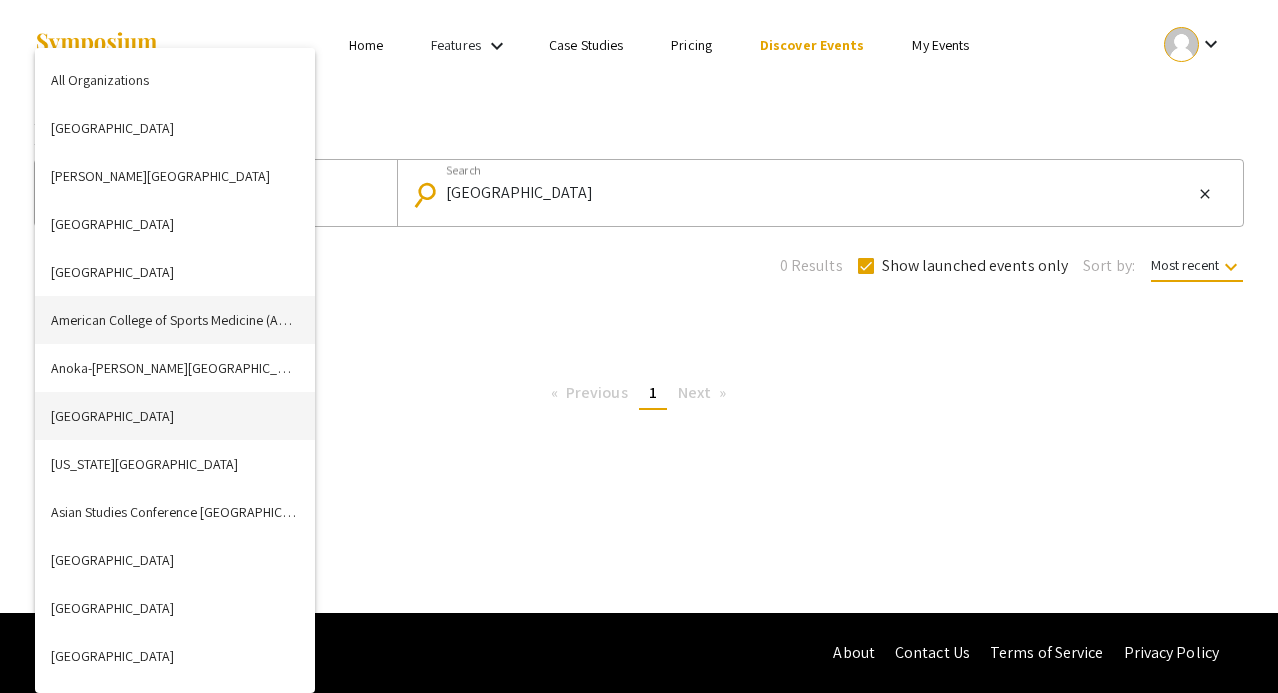 type 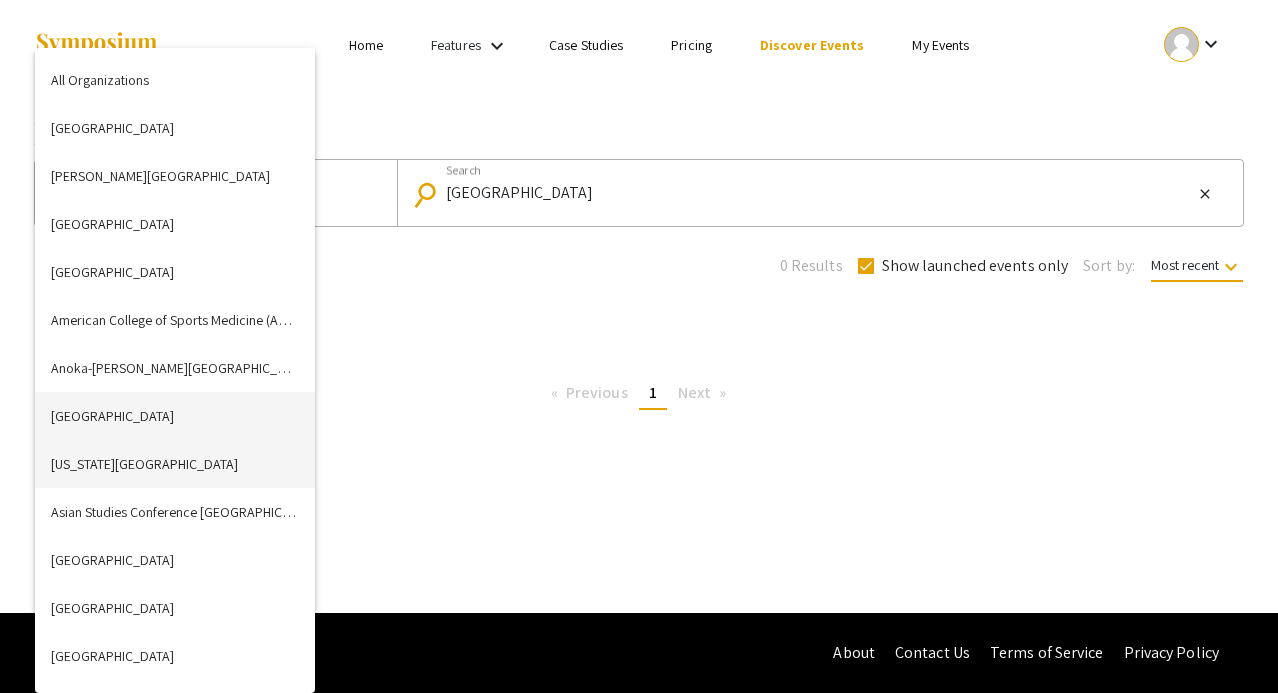 type 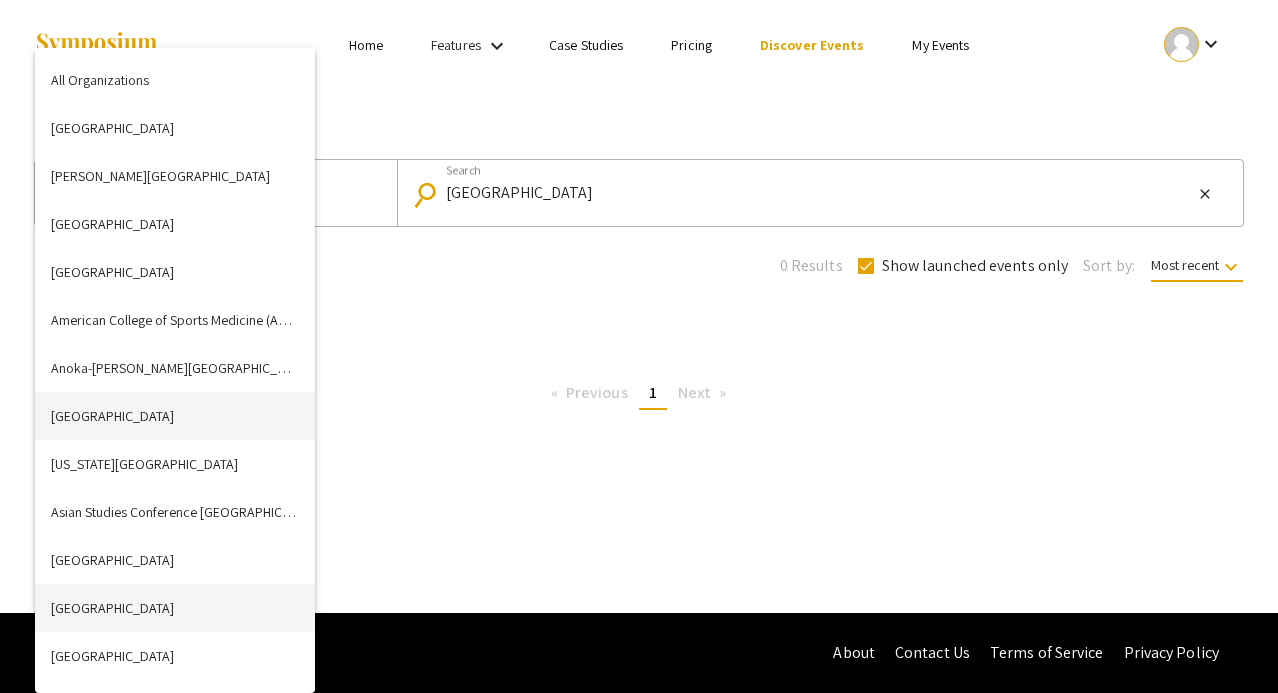 type 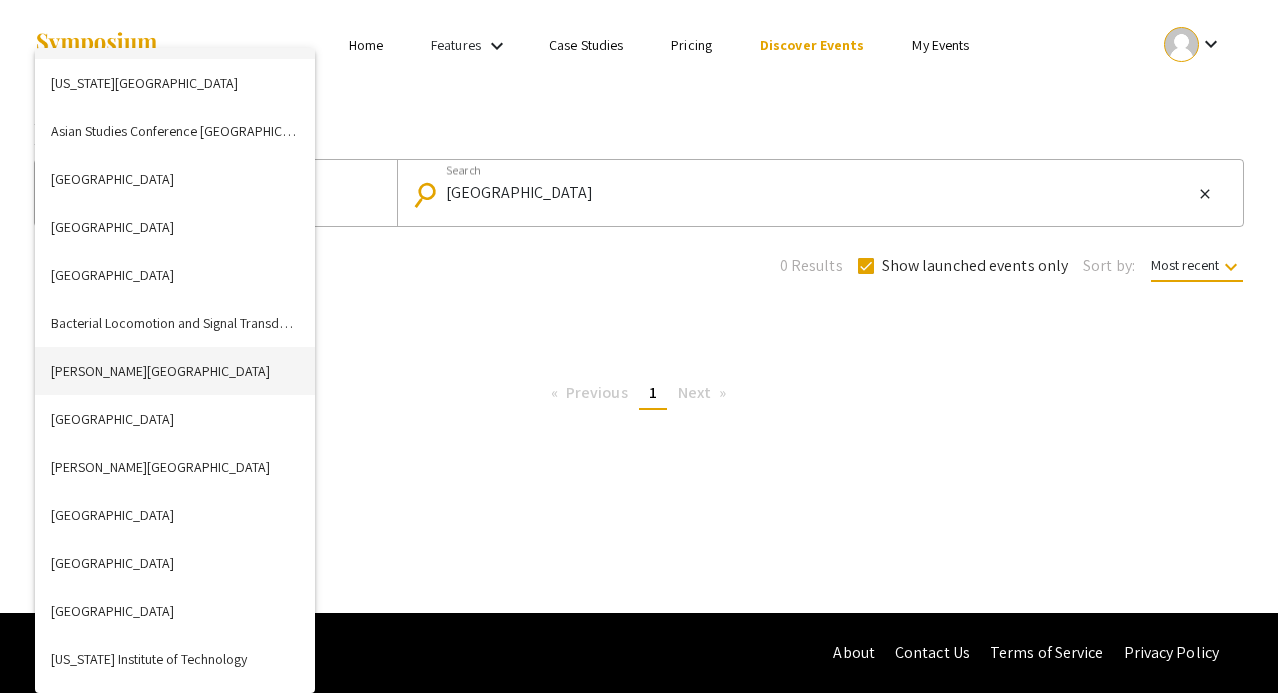 type 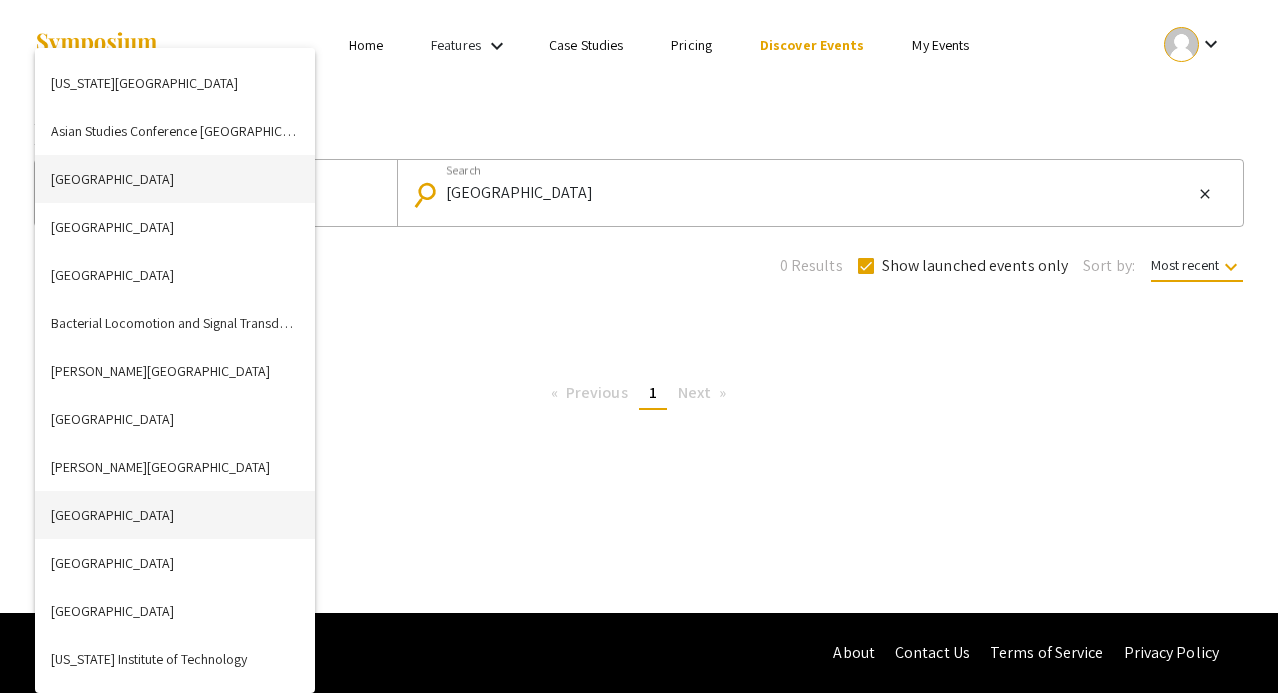 type 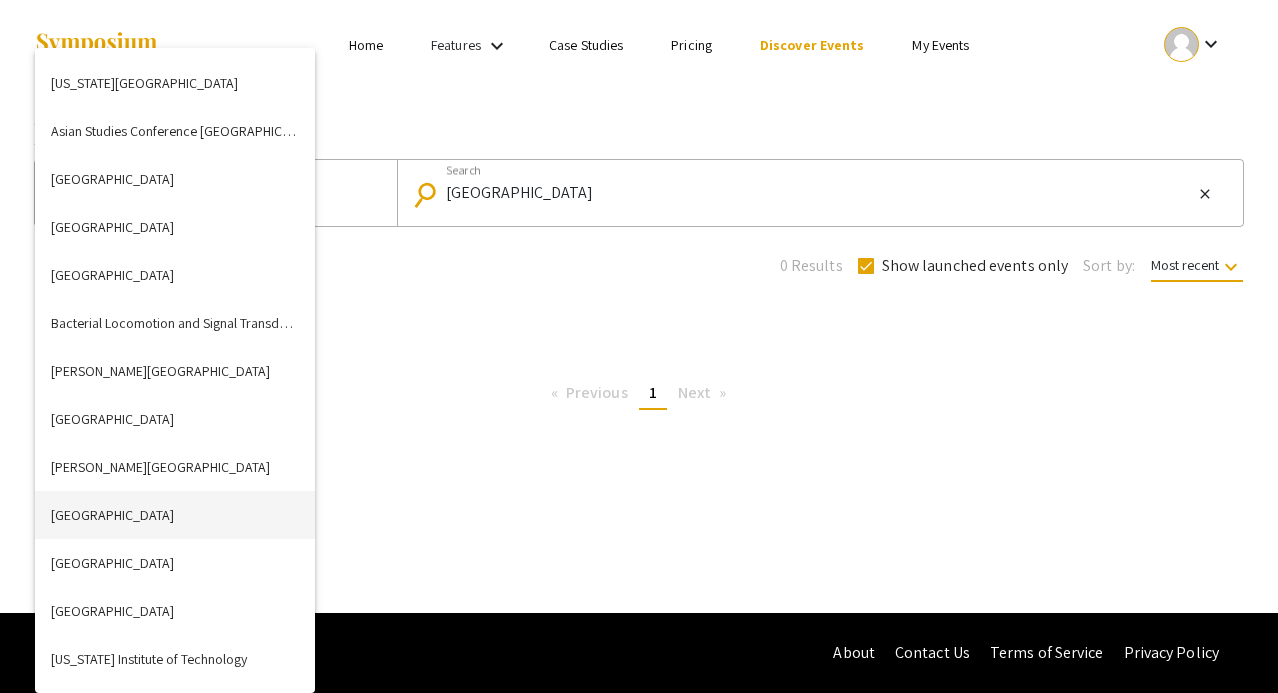 type 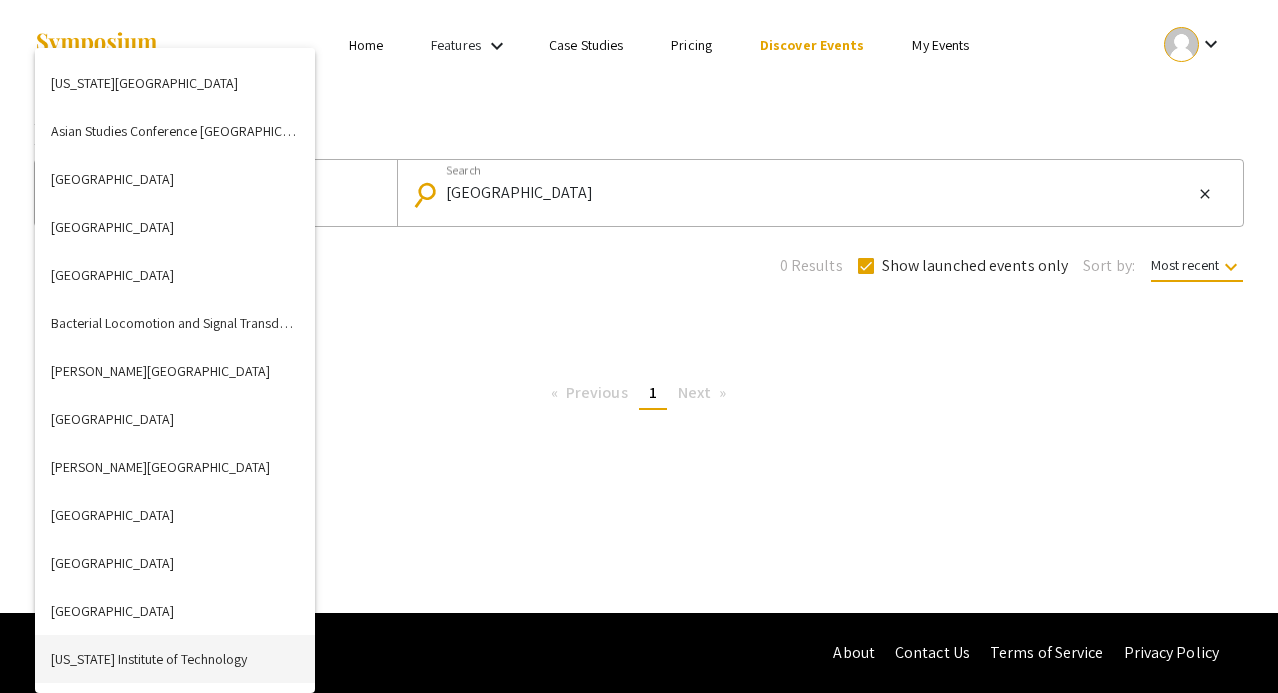 type 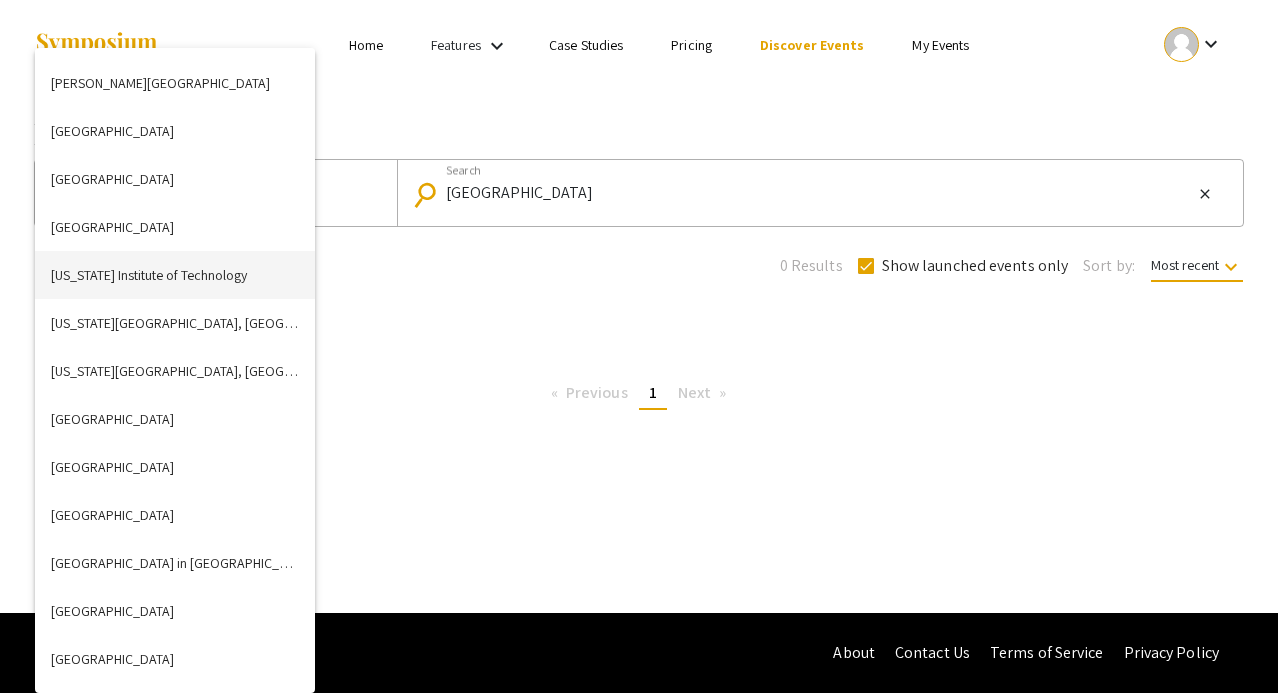 type 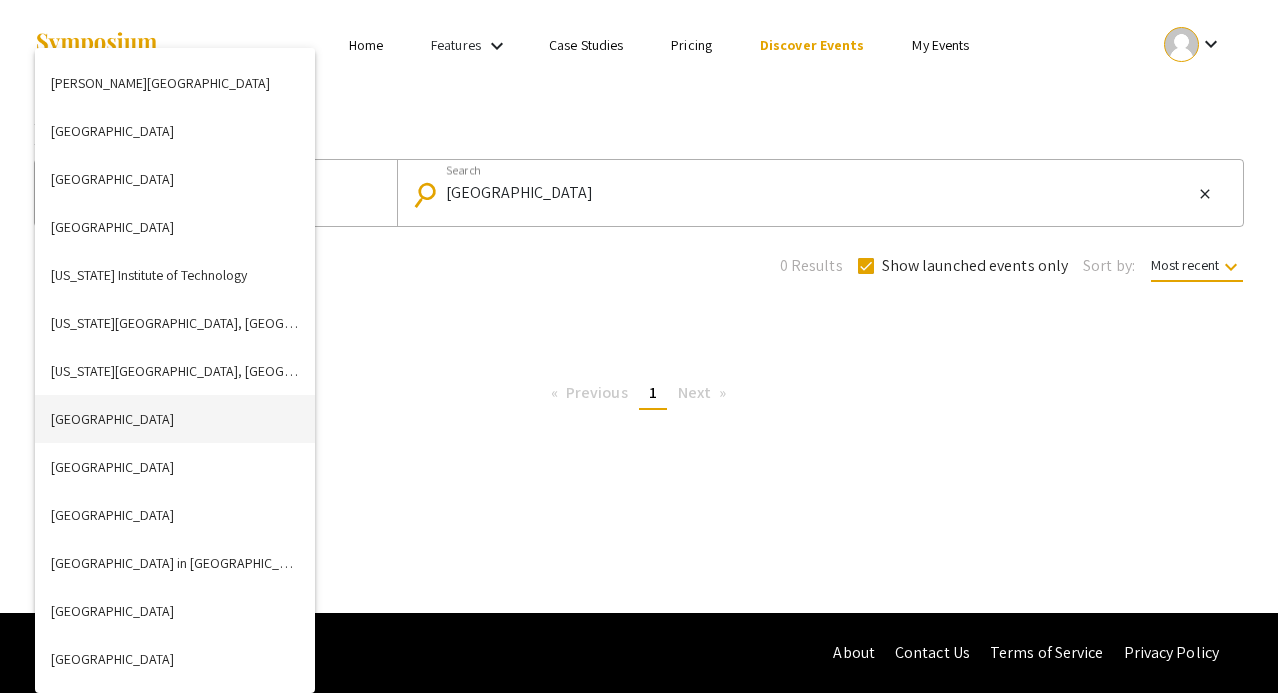 type 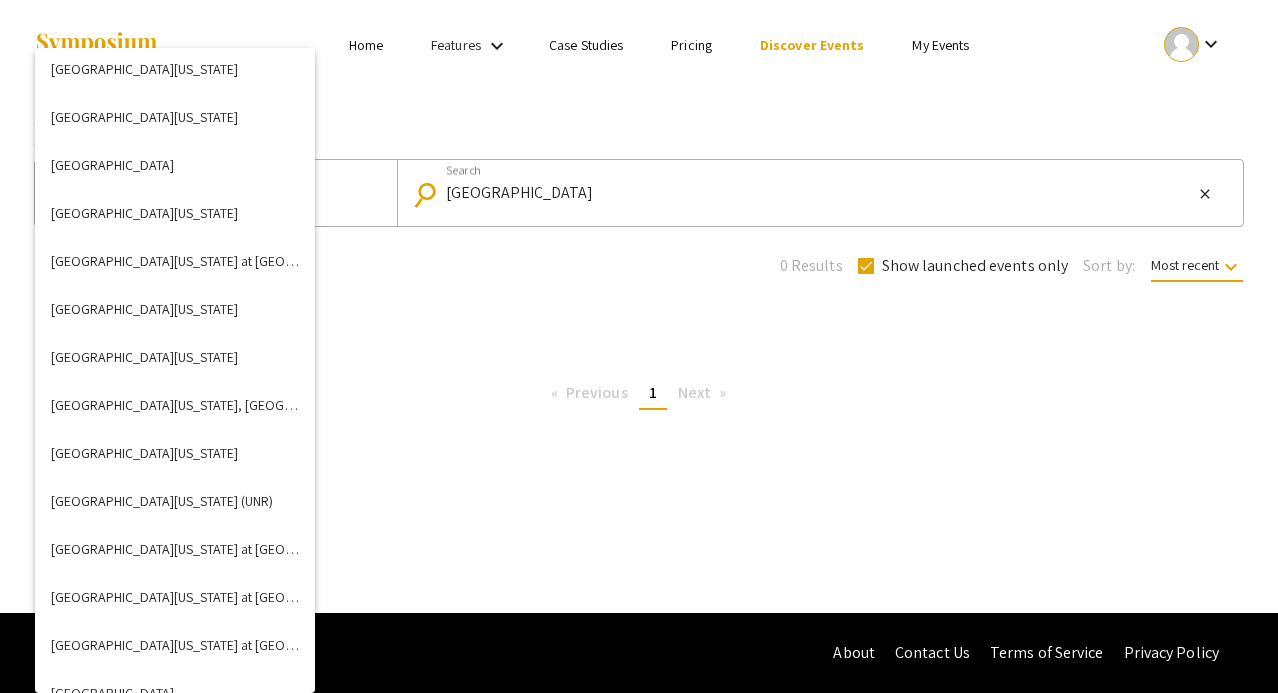 scroll, scrollTop: 6382, scrollLeft: 0, axis: vertical 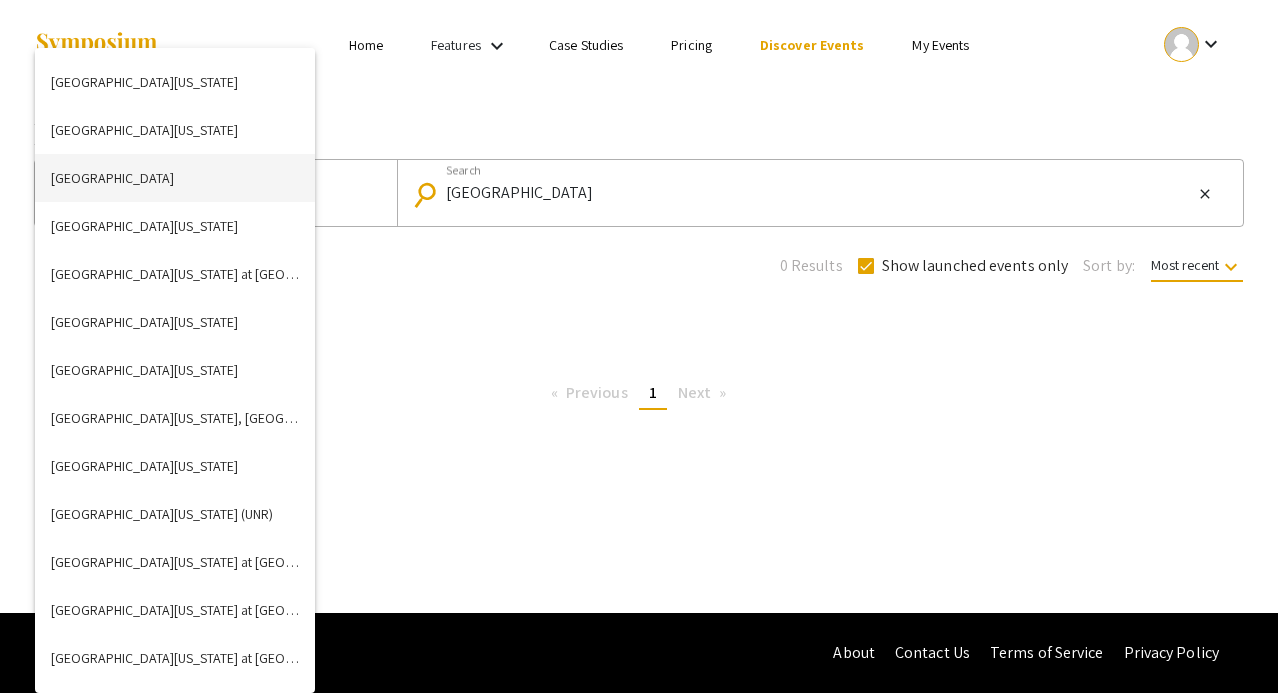 click on "University of Houston" at bounding box center [175, 178] 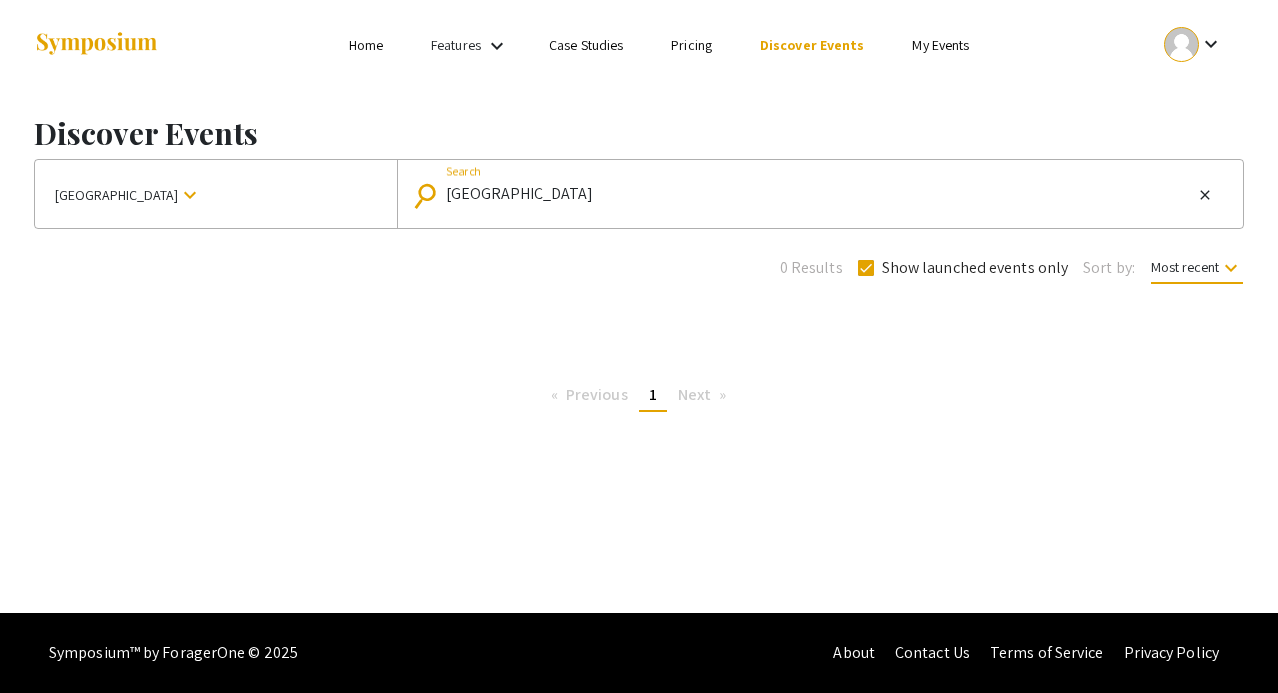 scroll, scrollTop: 1, scrollLeft: 0, axis: vertical 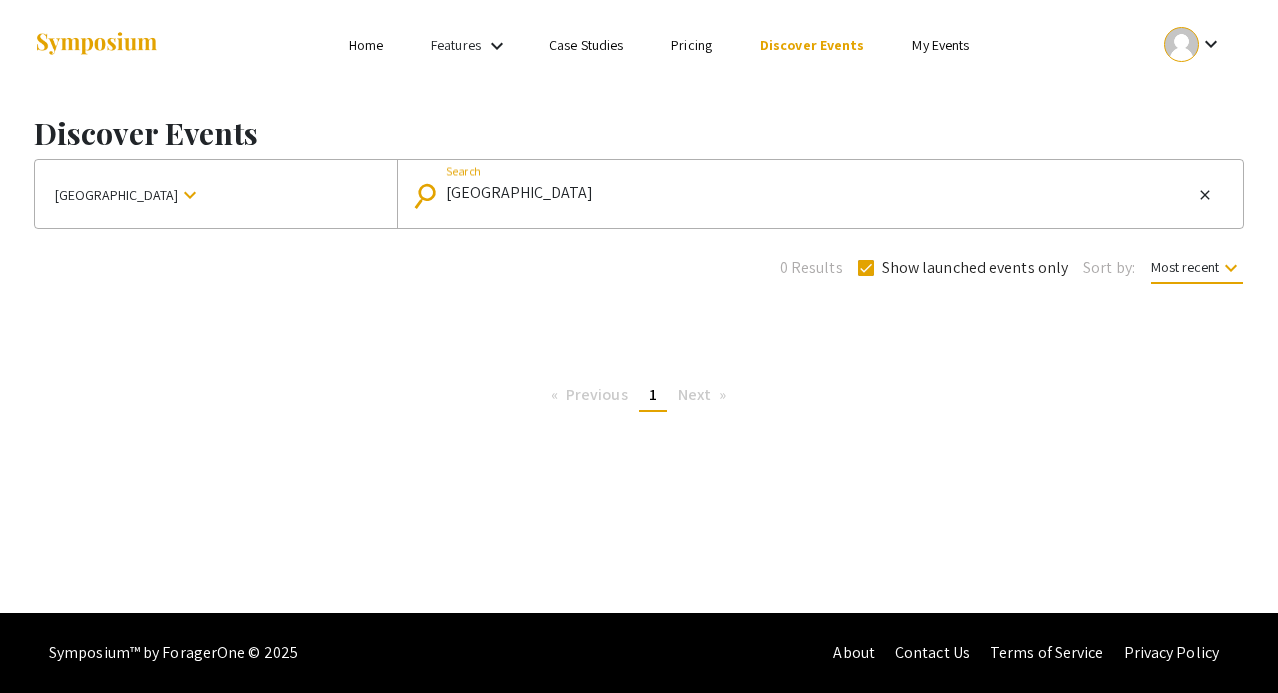 drag, startPoint x: 632, startPoint y: 196, endPoint x: 454, endPoint y: 196, distance: 178 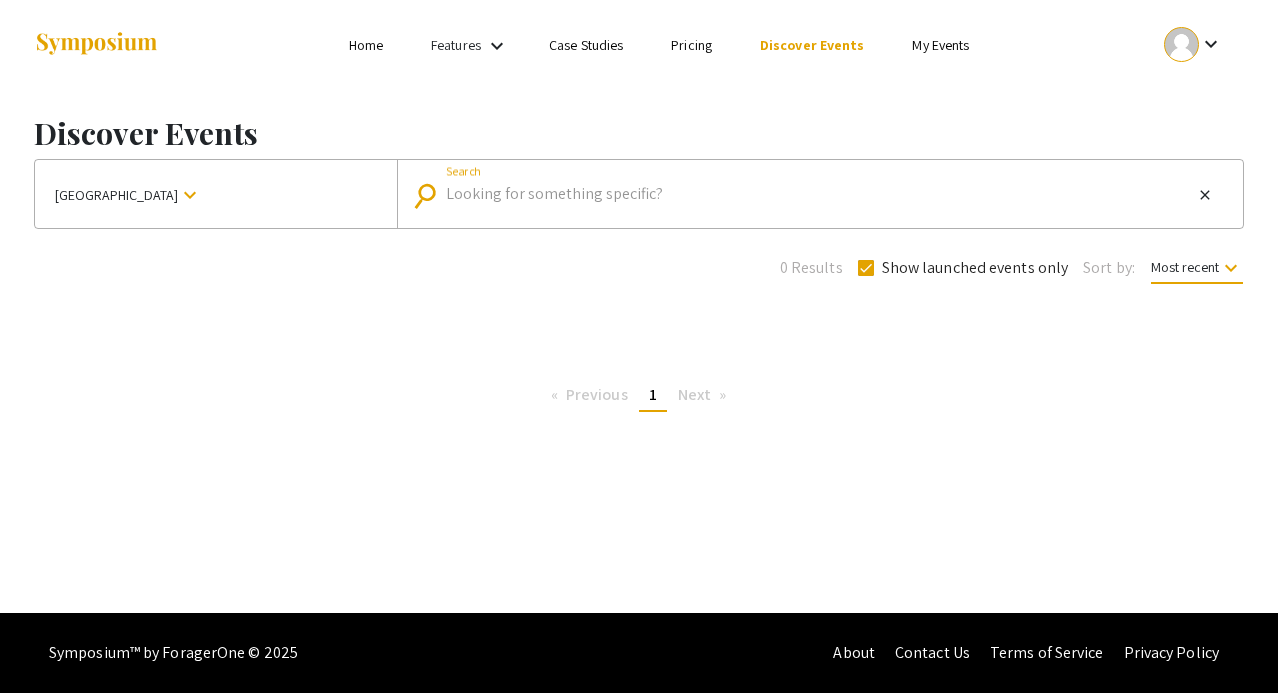scroll, scrollTop: 0, scrollLeft: 0, axis: both 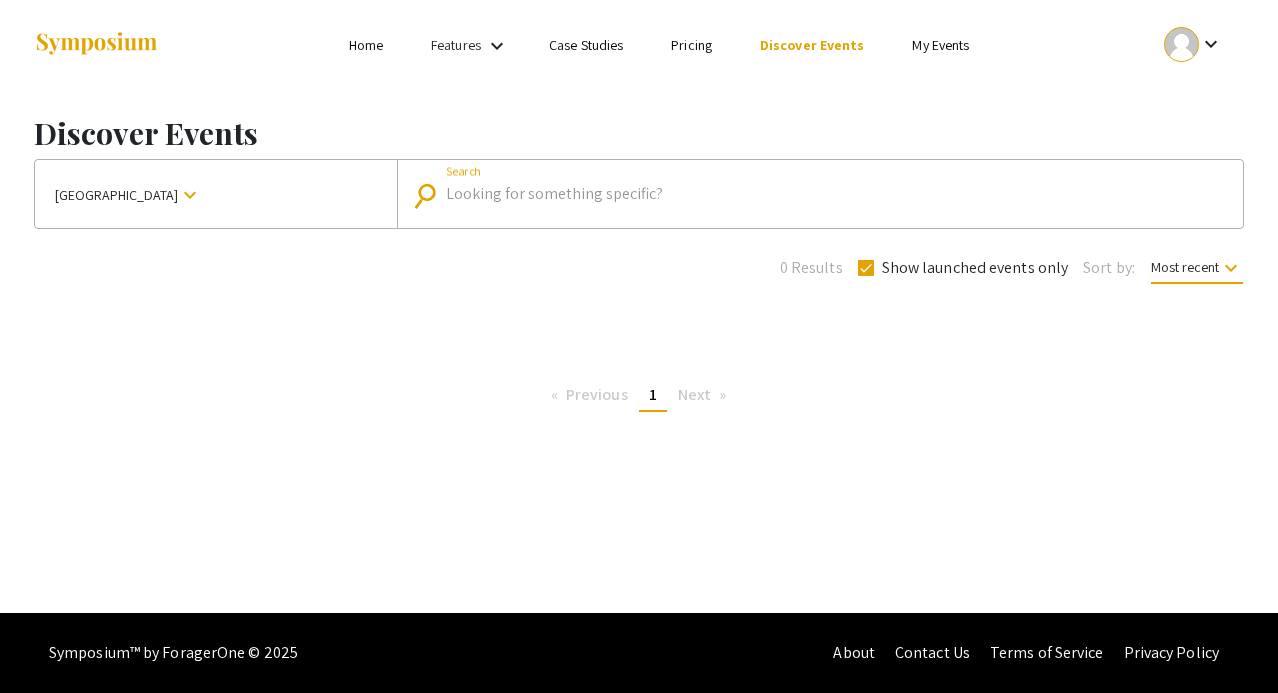 type 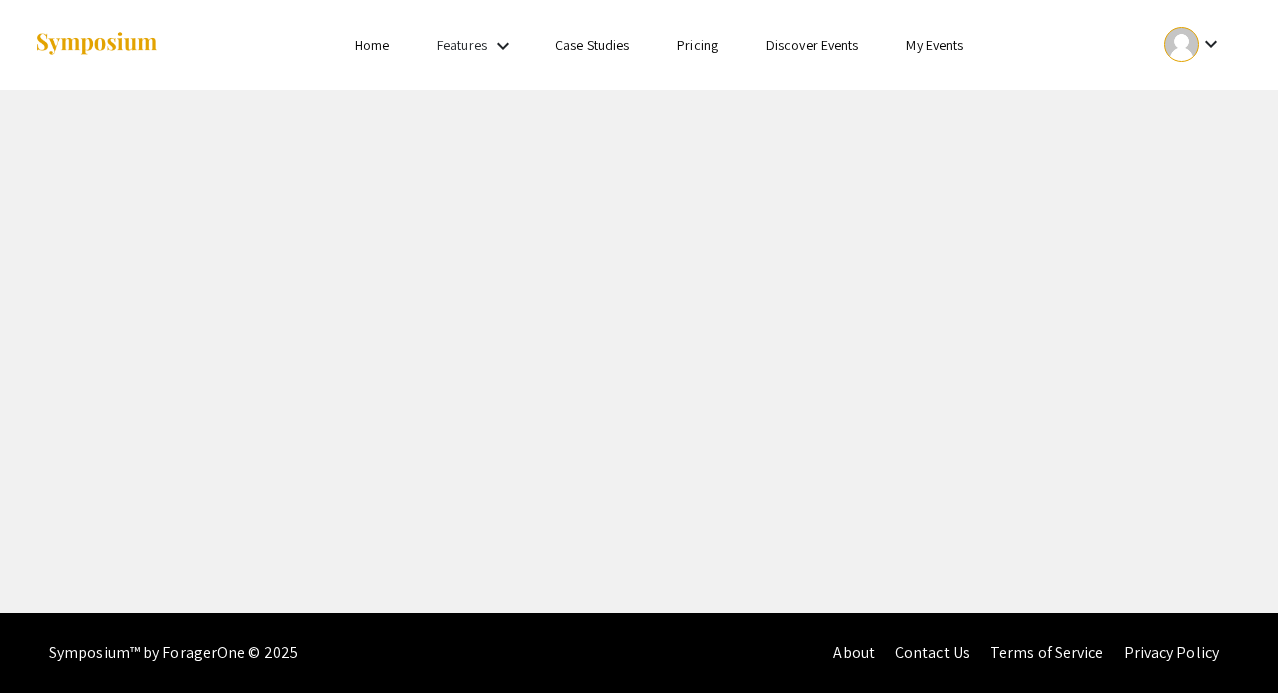 scroll, scrollTop: 0, scrollLeft: 0, axis: both 